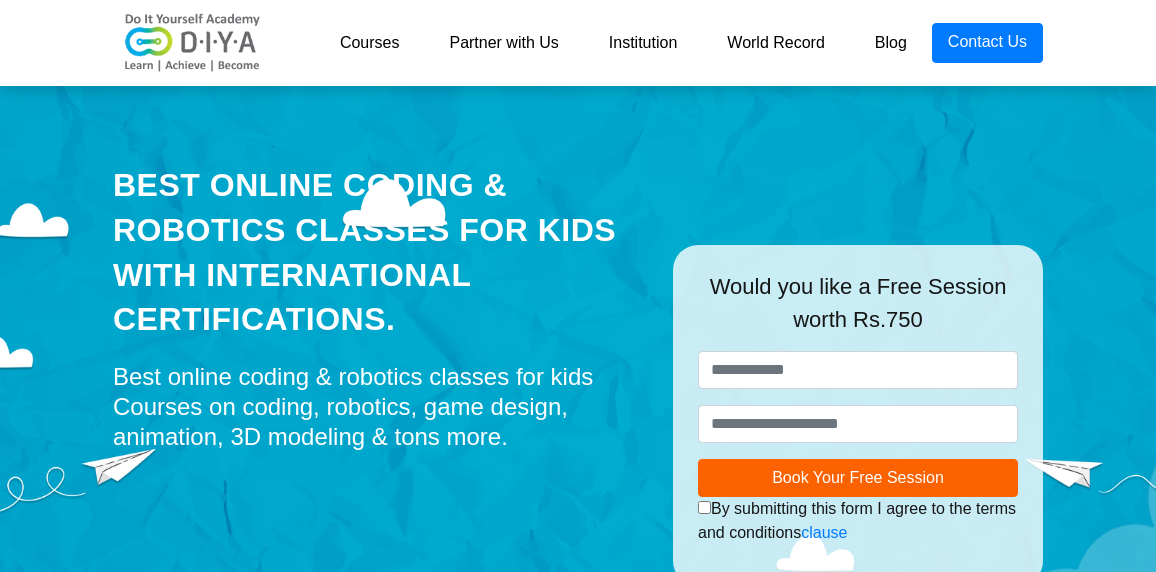 scroll, scrollTop: 0, scrollLeft: 0, axis: both 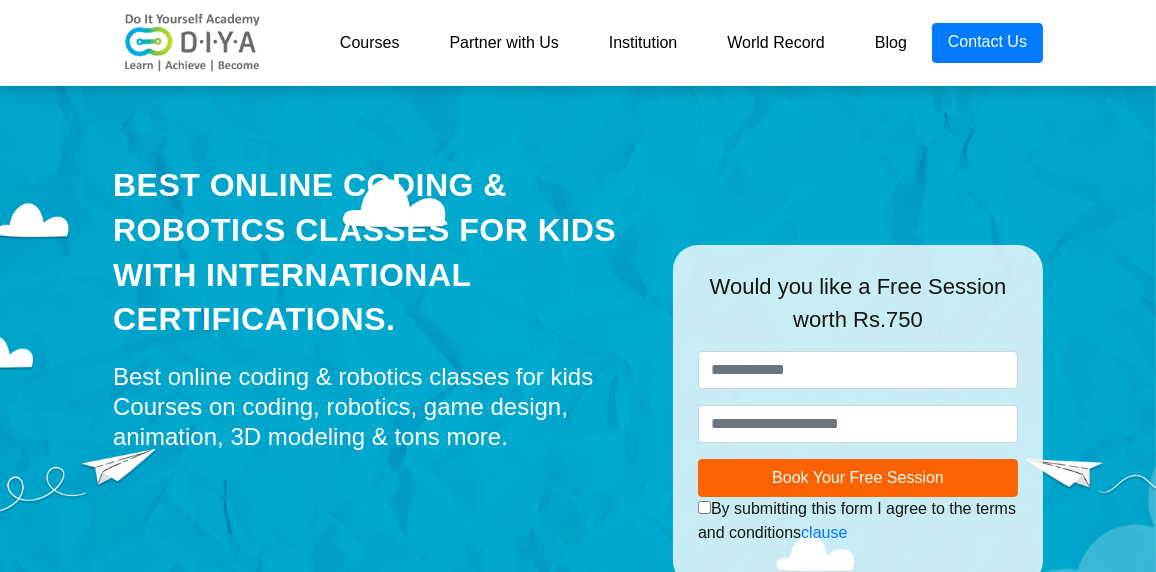 click on "**********" at bounding box center (858, 415) 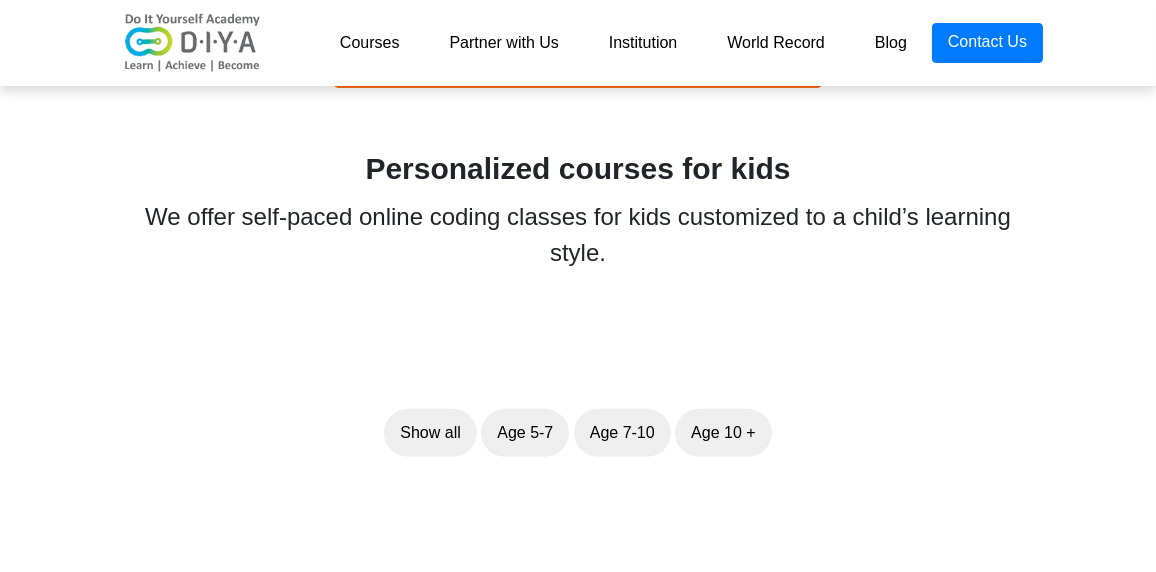 scroll, scrollTop: 1400, scrollLeft: 0, axis: vertical 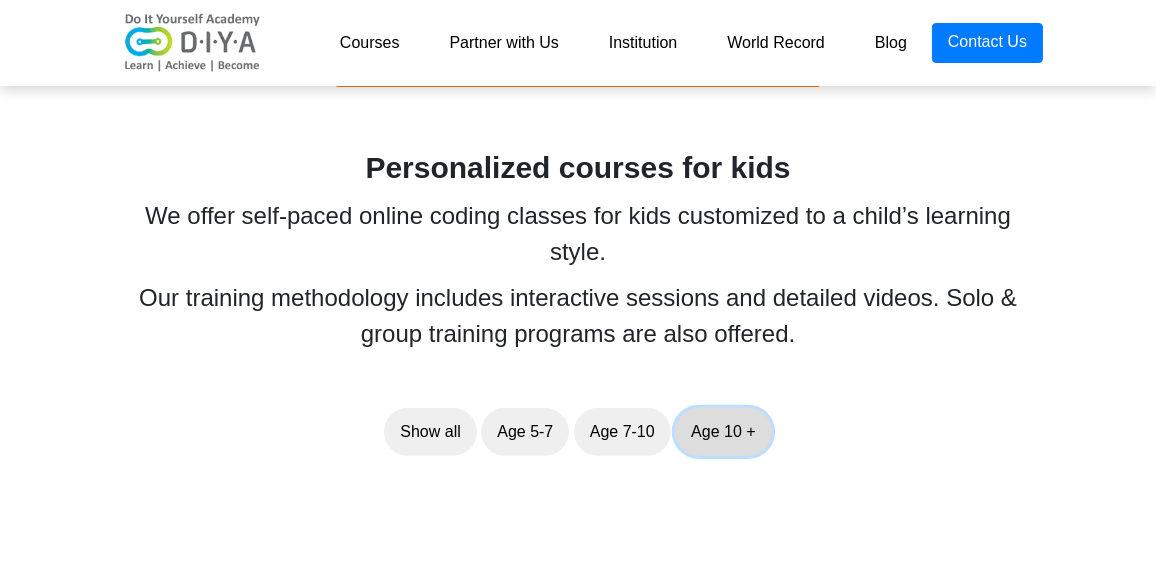 click on "Age 10 +" at bounding box center [723, 432] 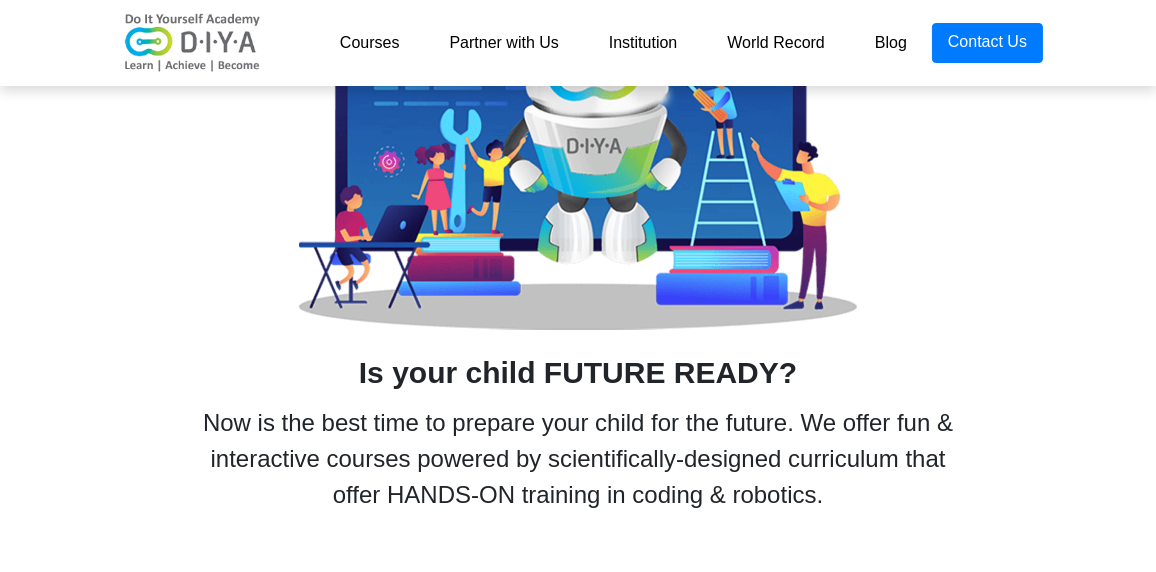 scroll, scrollTop: 1400, scrollLeft: 0, axis: vertical 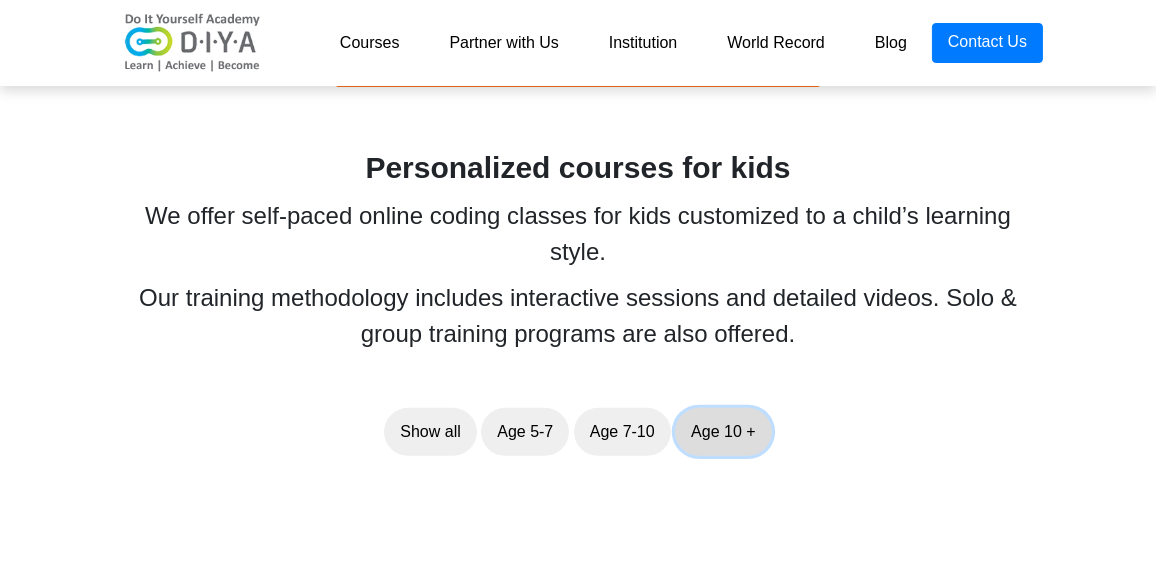 click on "Age 10 +" at bounding box center (723, 432) 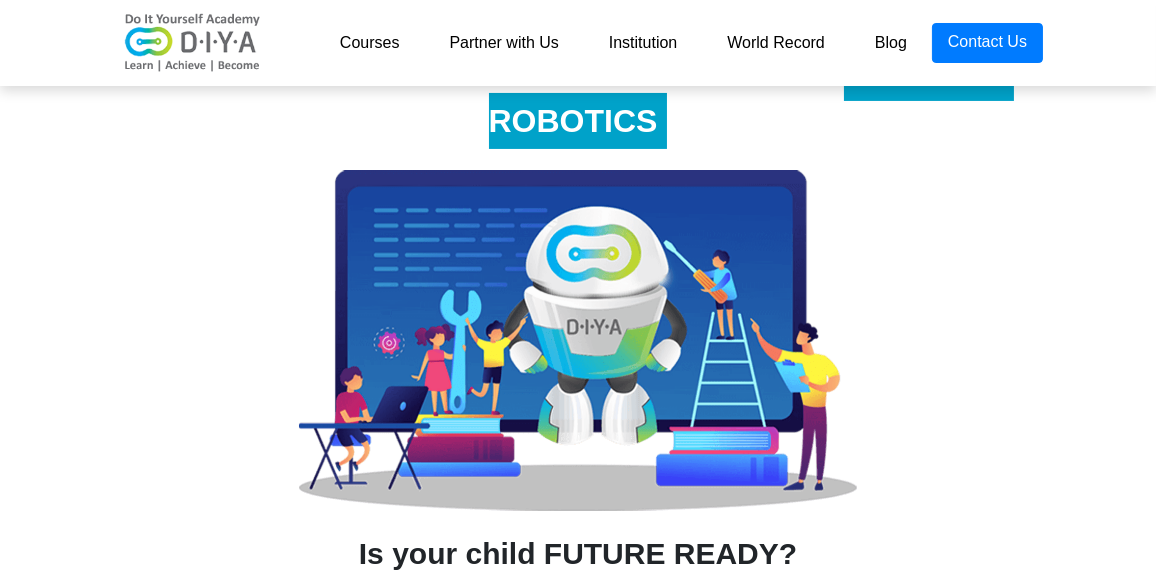 scroll, scrollTop: 700, scrollLeft: 0, axis: vertical 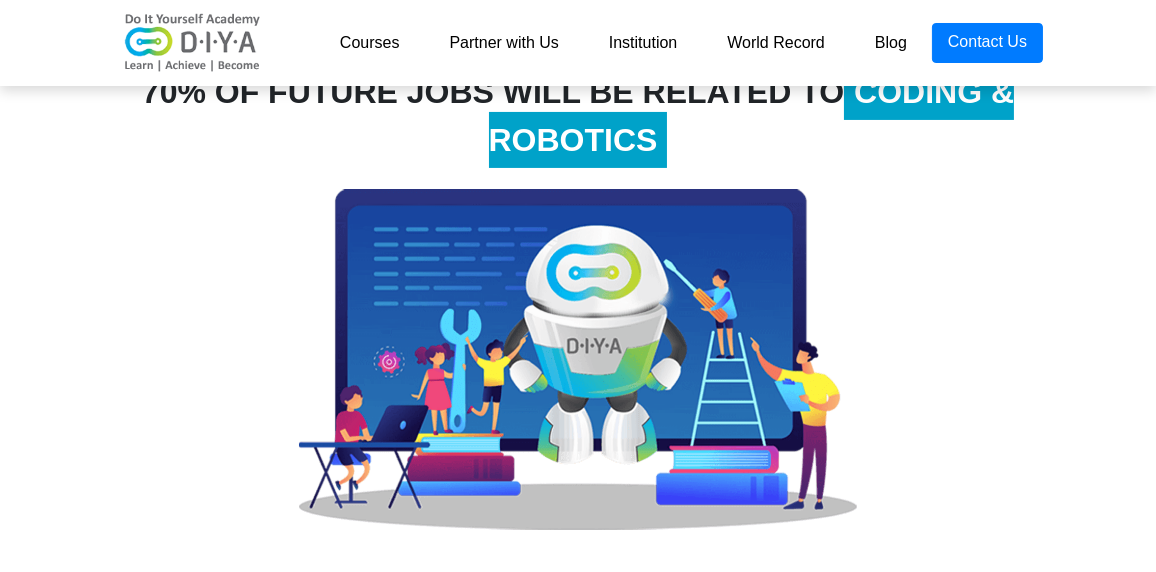 click on "Courses" at bounding box center [370, 43] 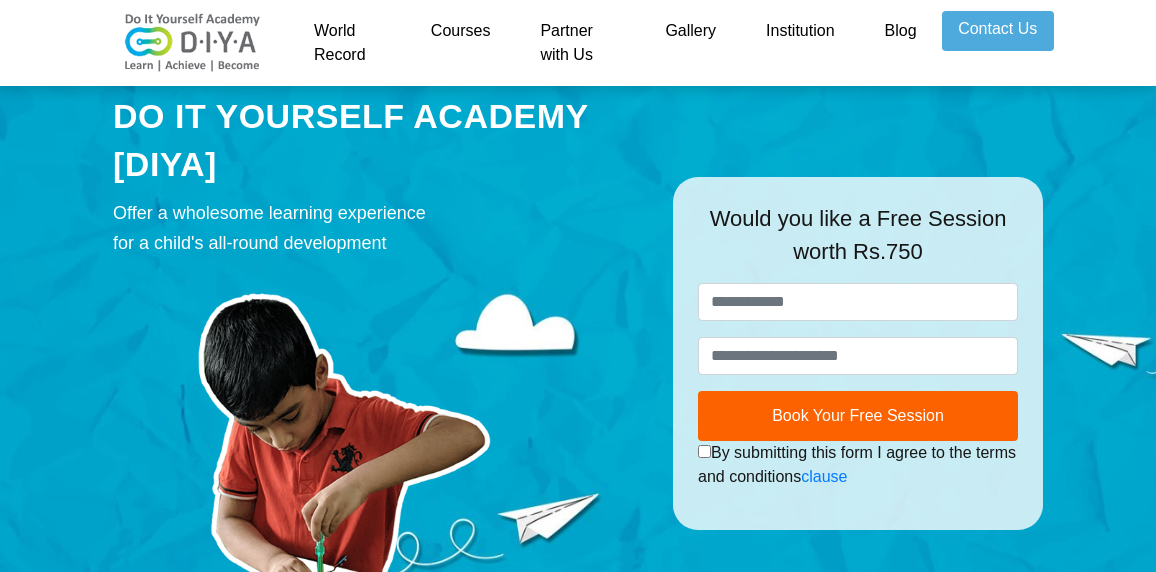 scroll, scrollTop: 0, scrollLeft: 0, axis: both 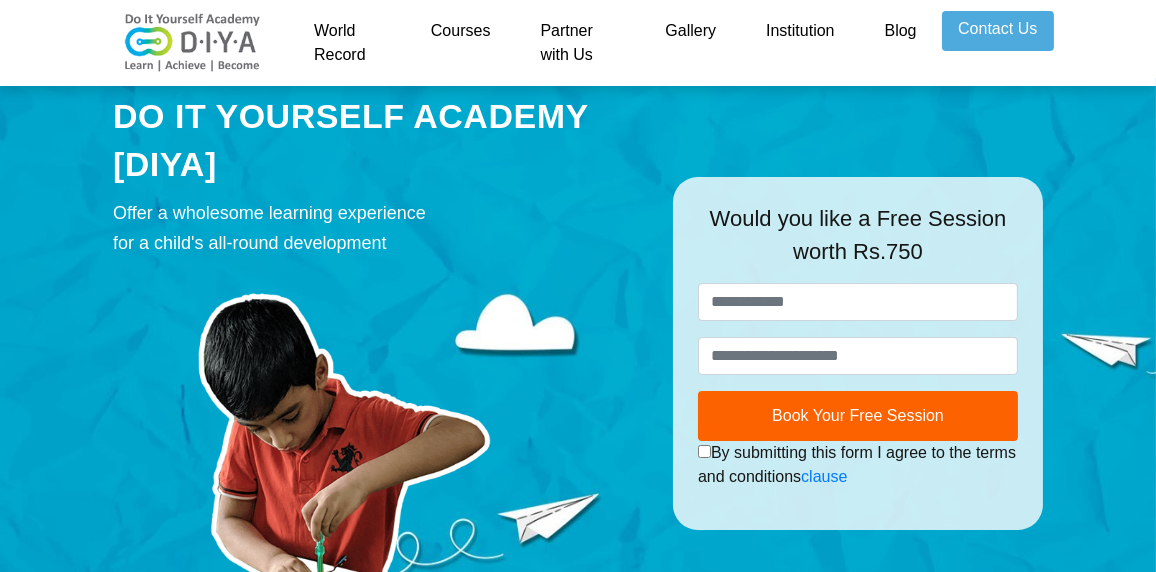 click on "**********" at bounding box center (858, 353) 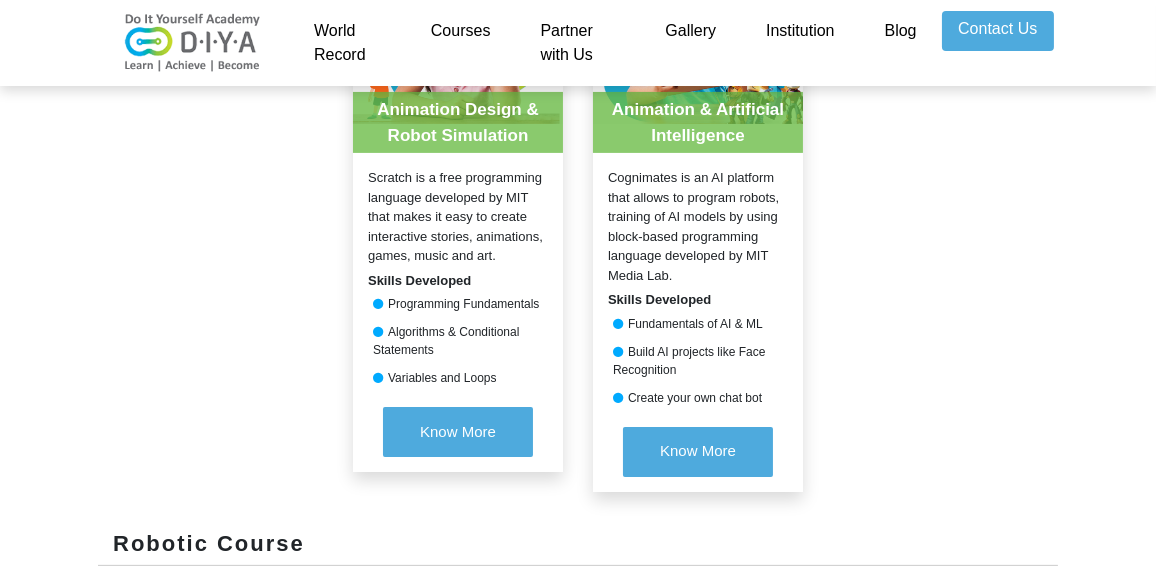 scroll, scrollTop: 900, scrollLeft: 0, axis: vertical 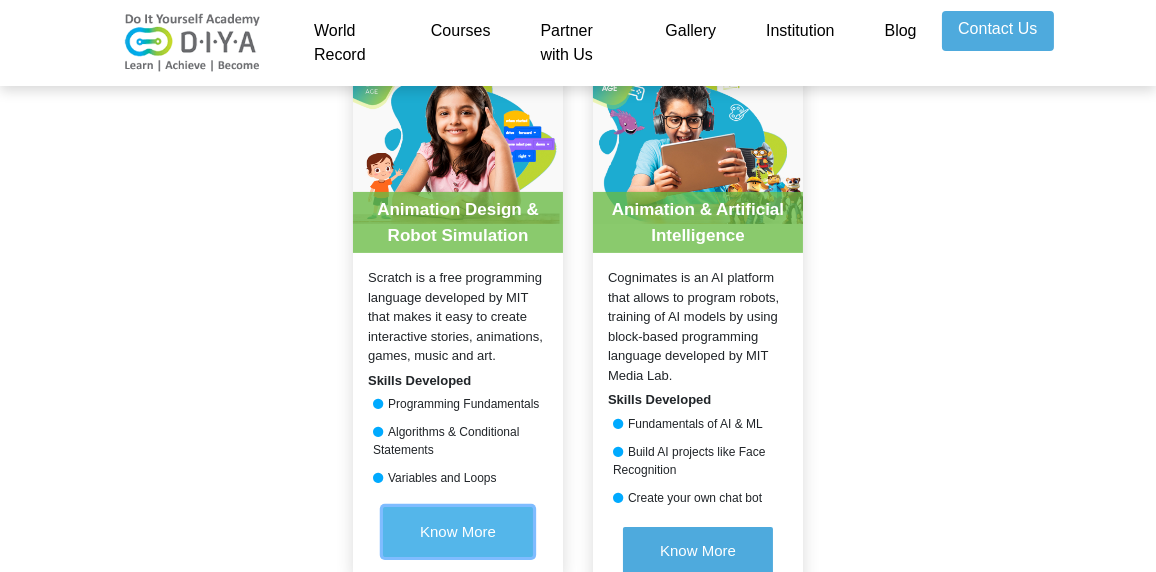 click on "Know More" at bounding box center (458, 532) 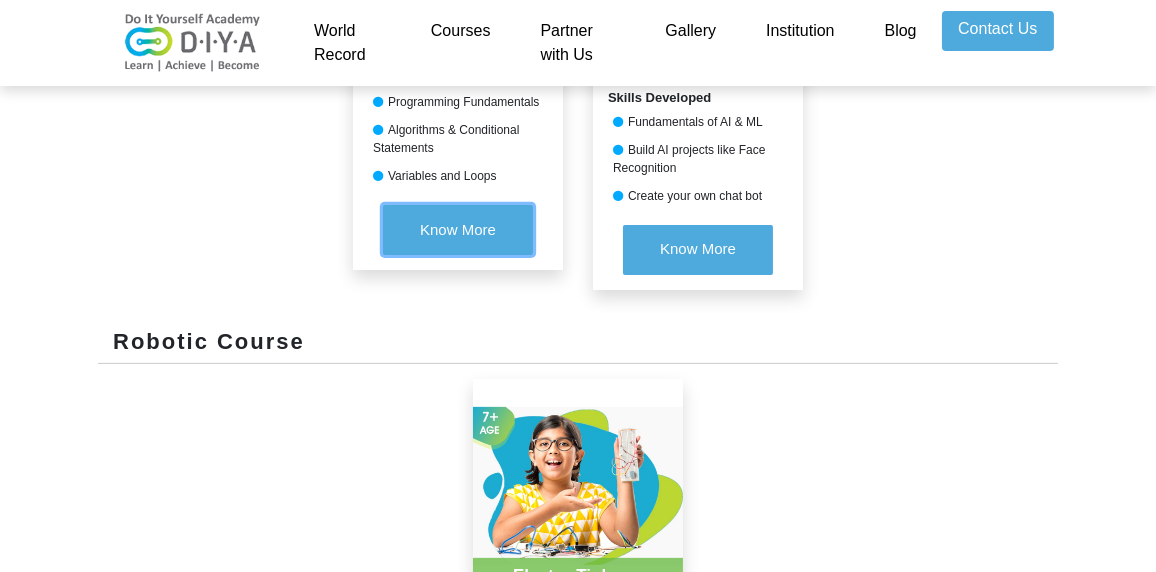 scroll, scrollTop: 1200, scrollLeft: 0, axis: vertical 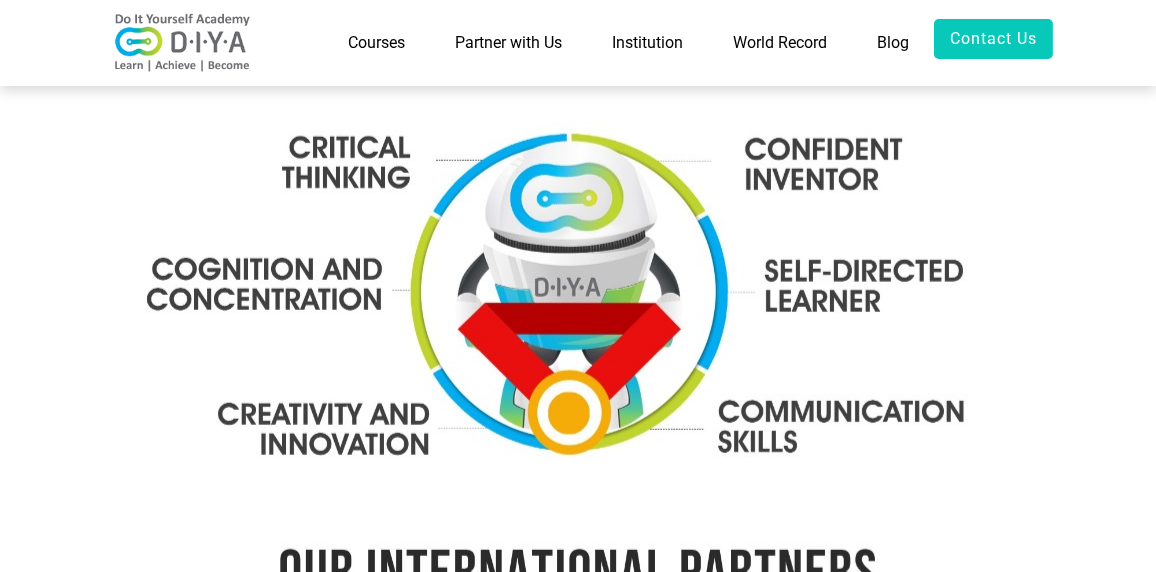 click on "Institution" at bounding box center (647, 43) 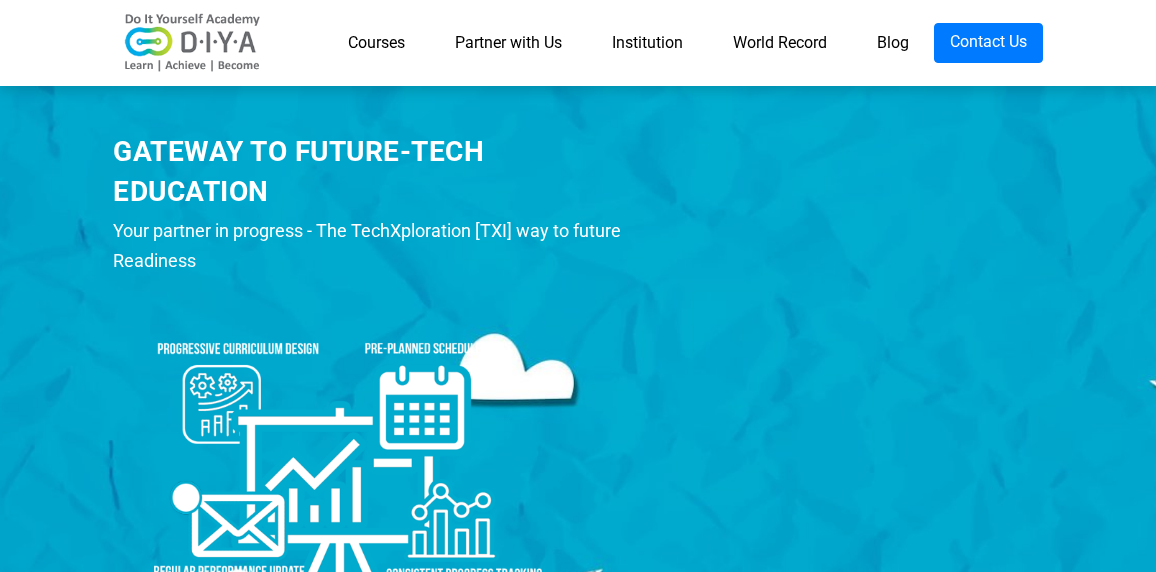 scroll, scrollTop: 0, scrollLeft: 0, axis: both 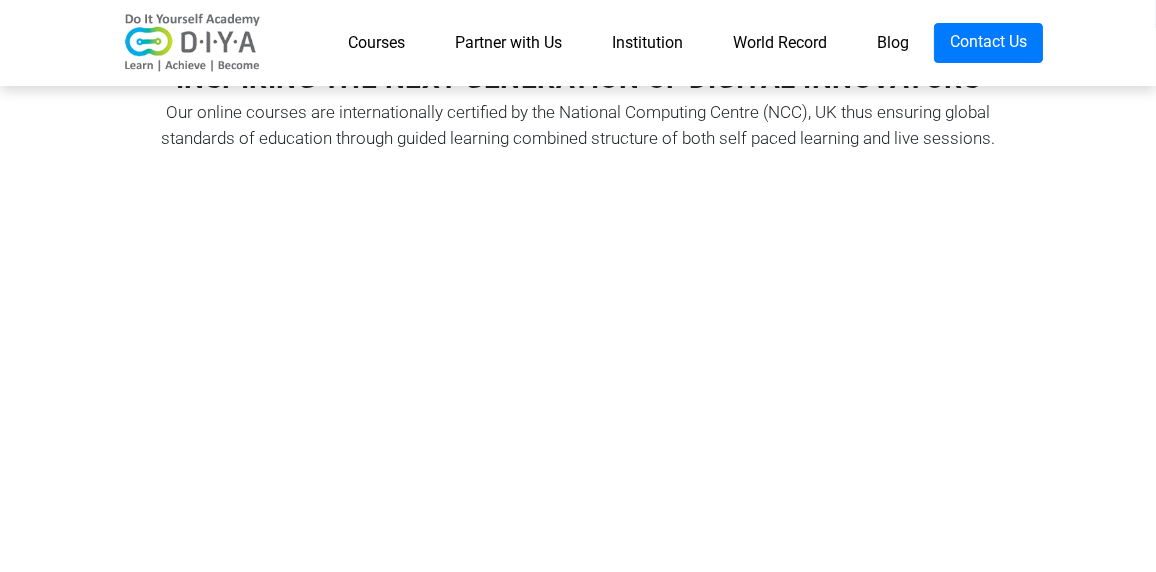 click on "World Record" at bounding box center [780, 43] 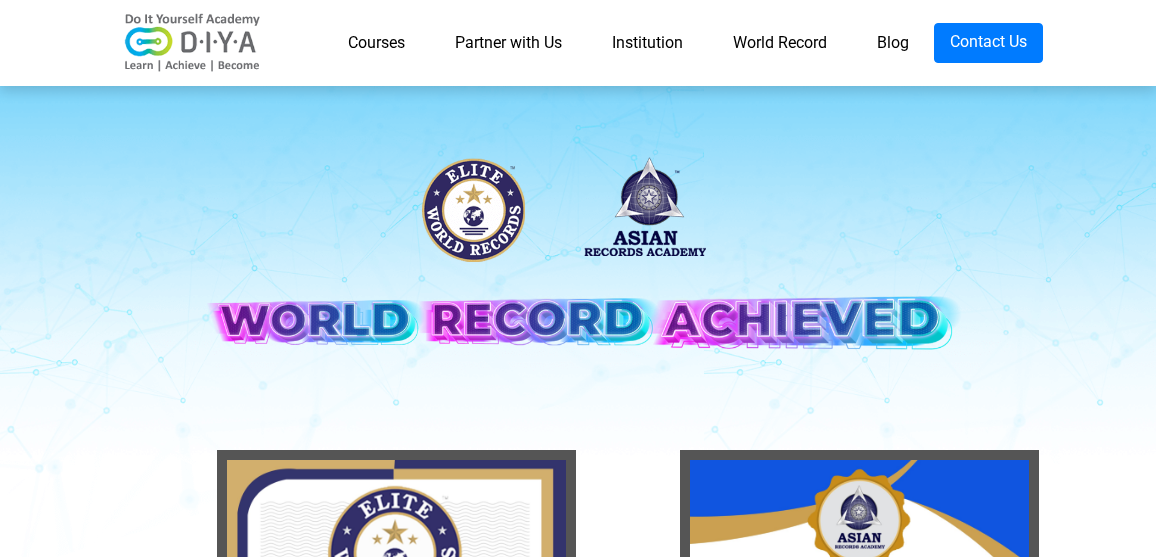scroll, scrollTop: 0, scrollLeft: 0, axis: both 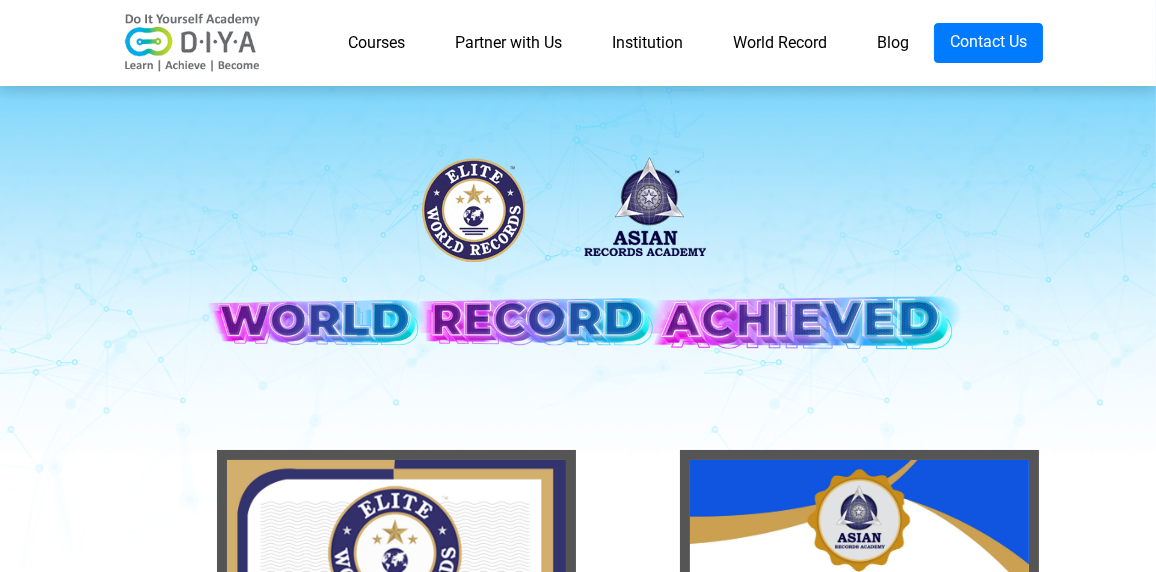 click on "Partner with Us" at bounding box center [508, 43] 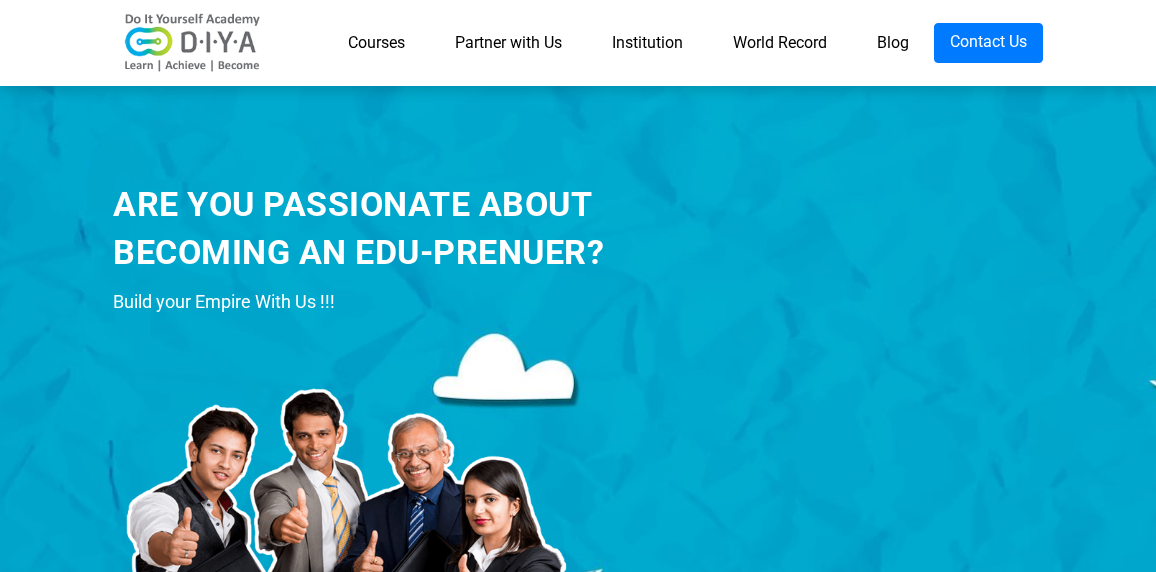 scroll, scrollTop: 0, scrollLeft: 0, axis: both 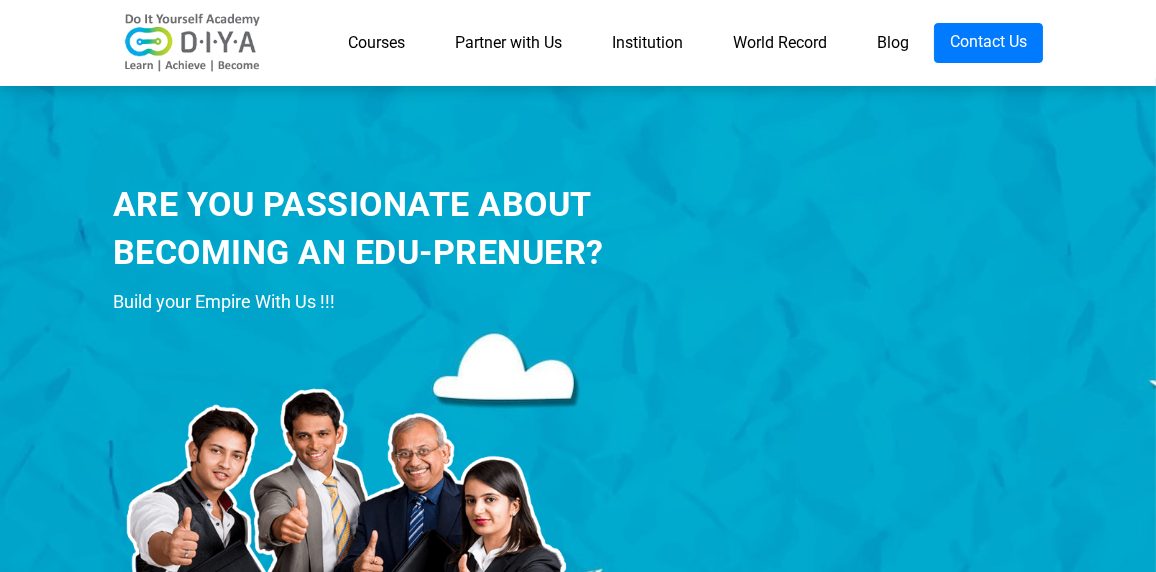 click on "Courses" at bounding box center (376, 43) 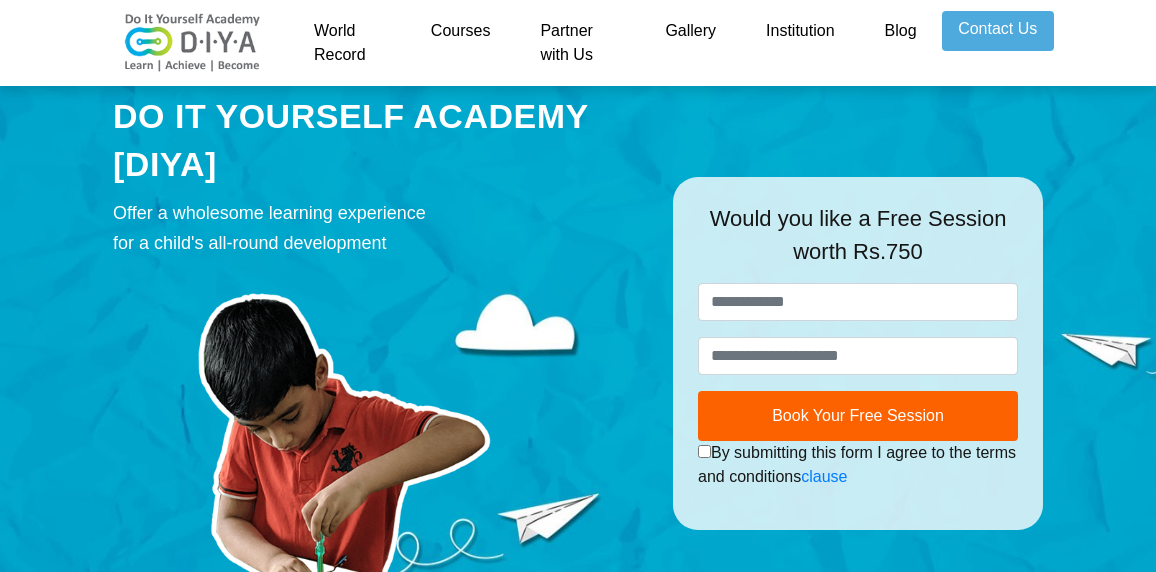 scroll, scrollTop: 0, scrollLeft: 0, axis: both 